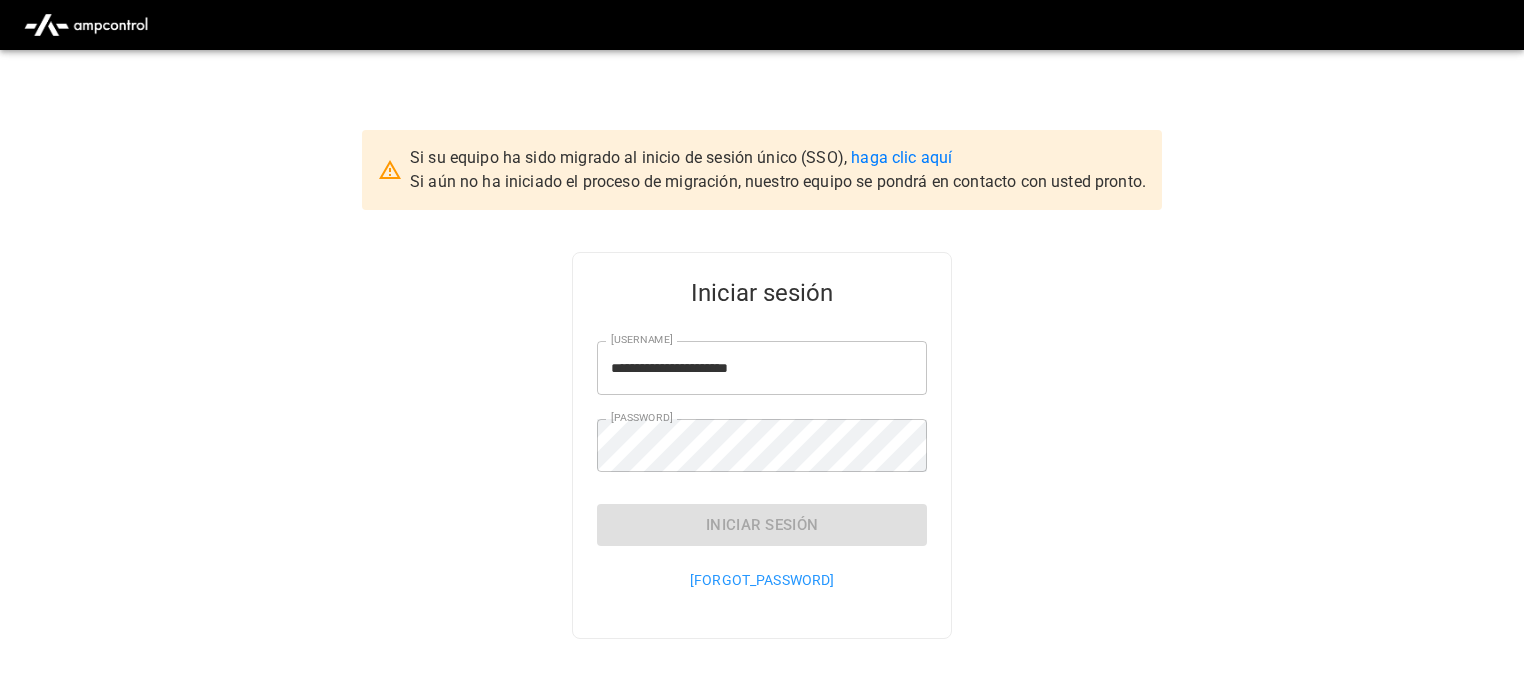 scroll, scrollTop: 0, scrollLeft: 0, axis: both 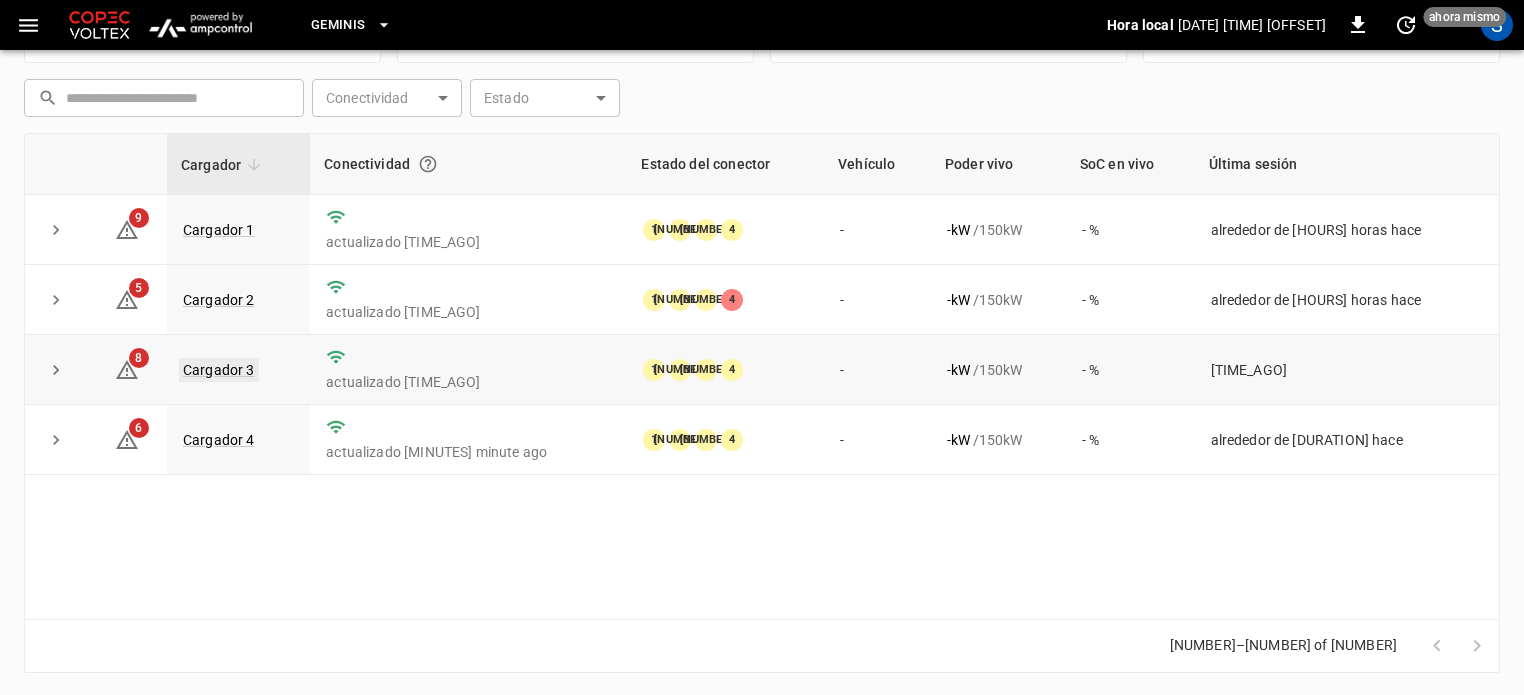click on "Cargador 3" at bounding box center [219, 370] 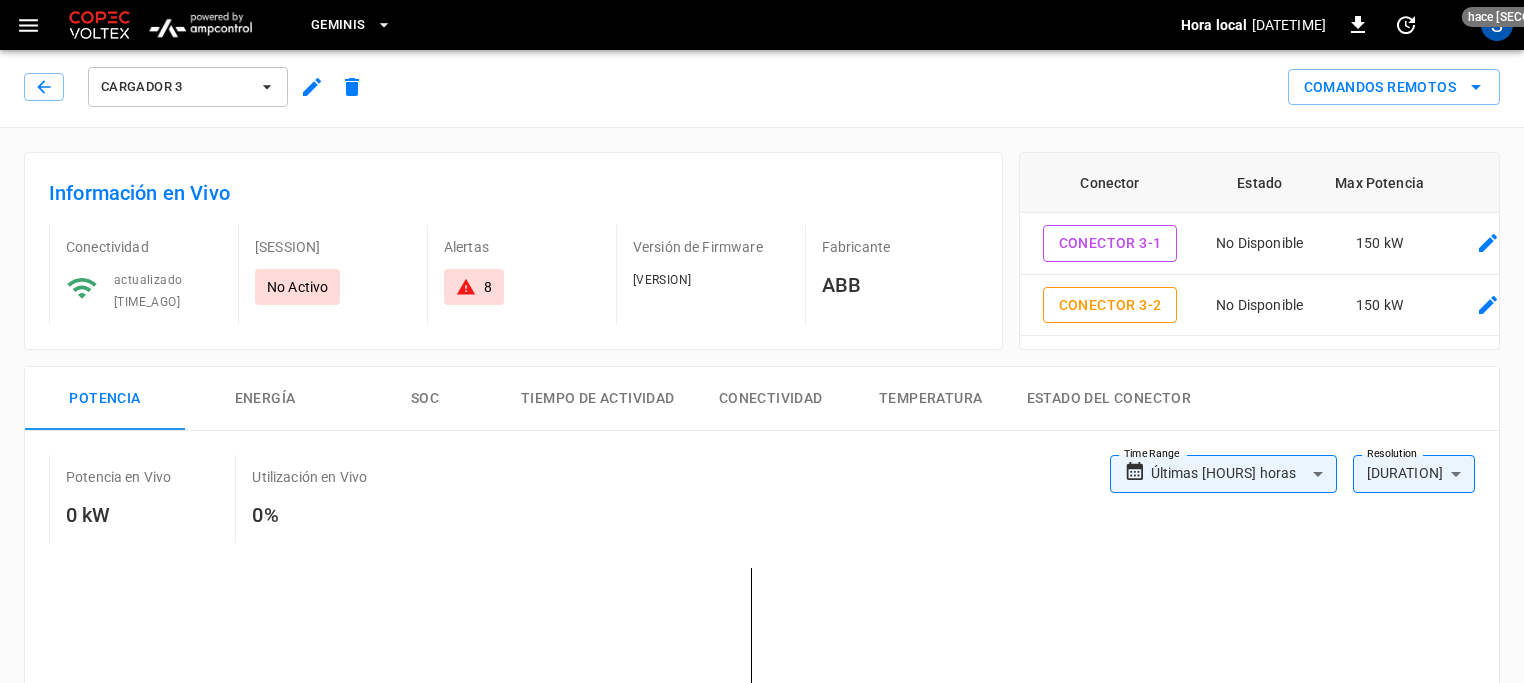 scroll, scrollTop: 0, scrollLeft: 0, axis: both 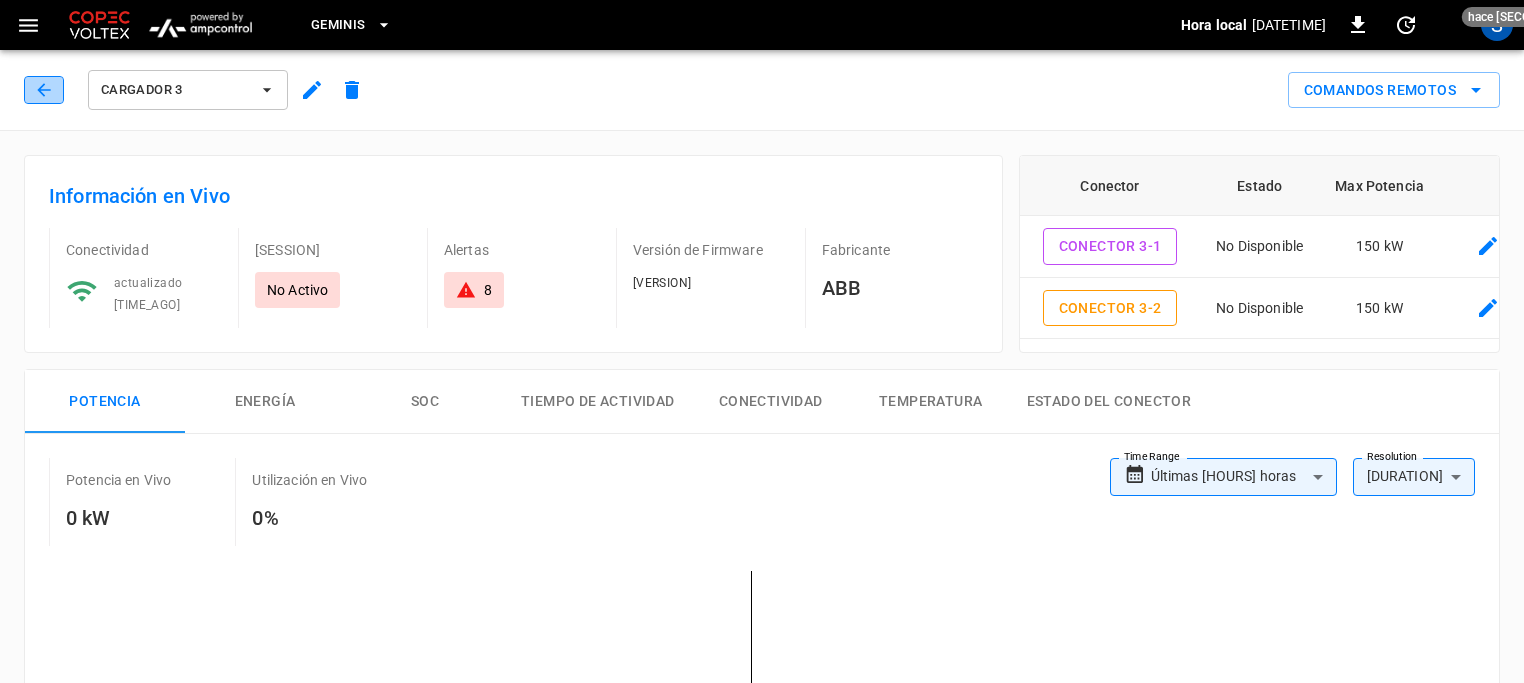 click at bounding box center [44, 90] 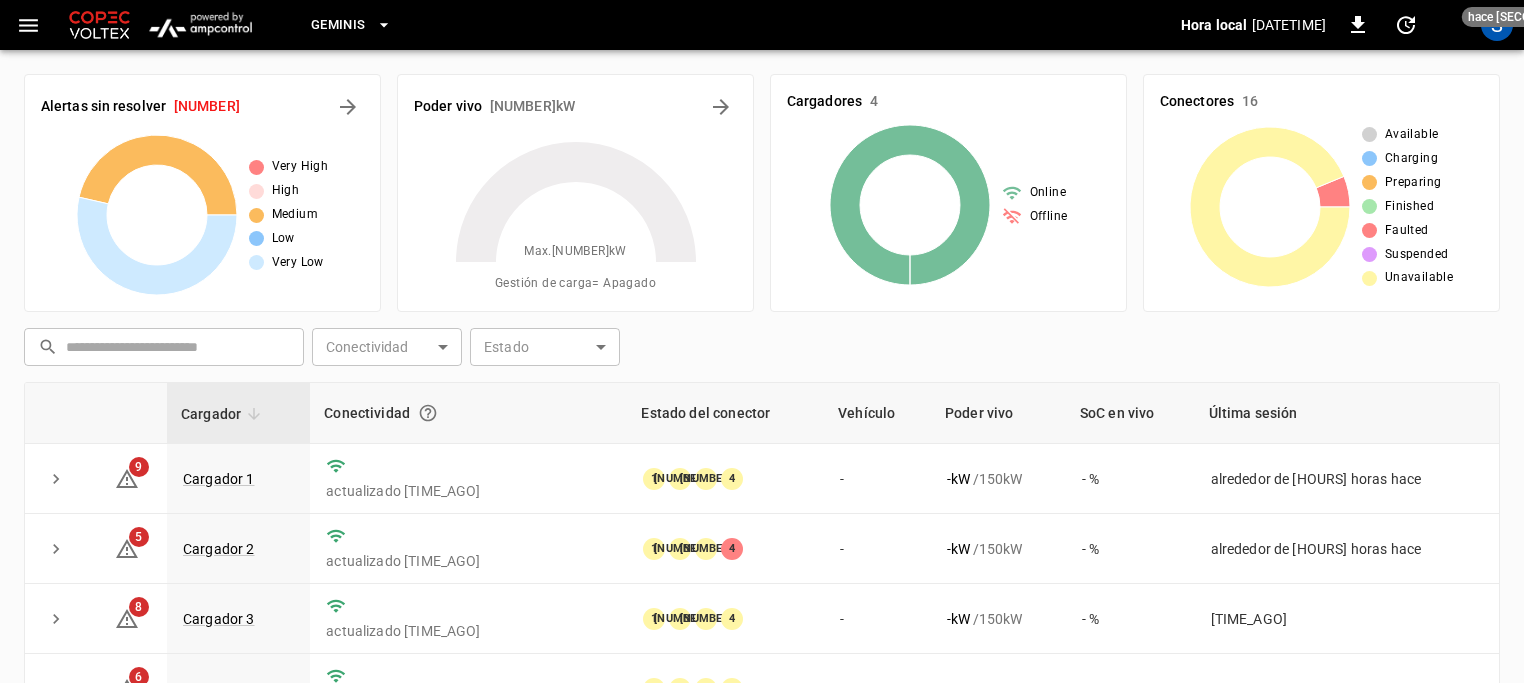 scroll, scrollTop: 249, scrollLeft: 0, axis: vertical 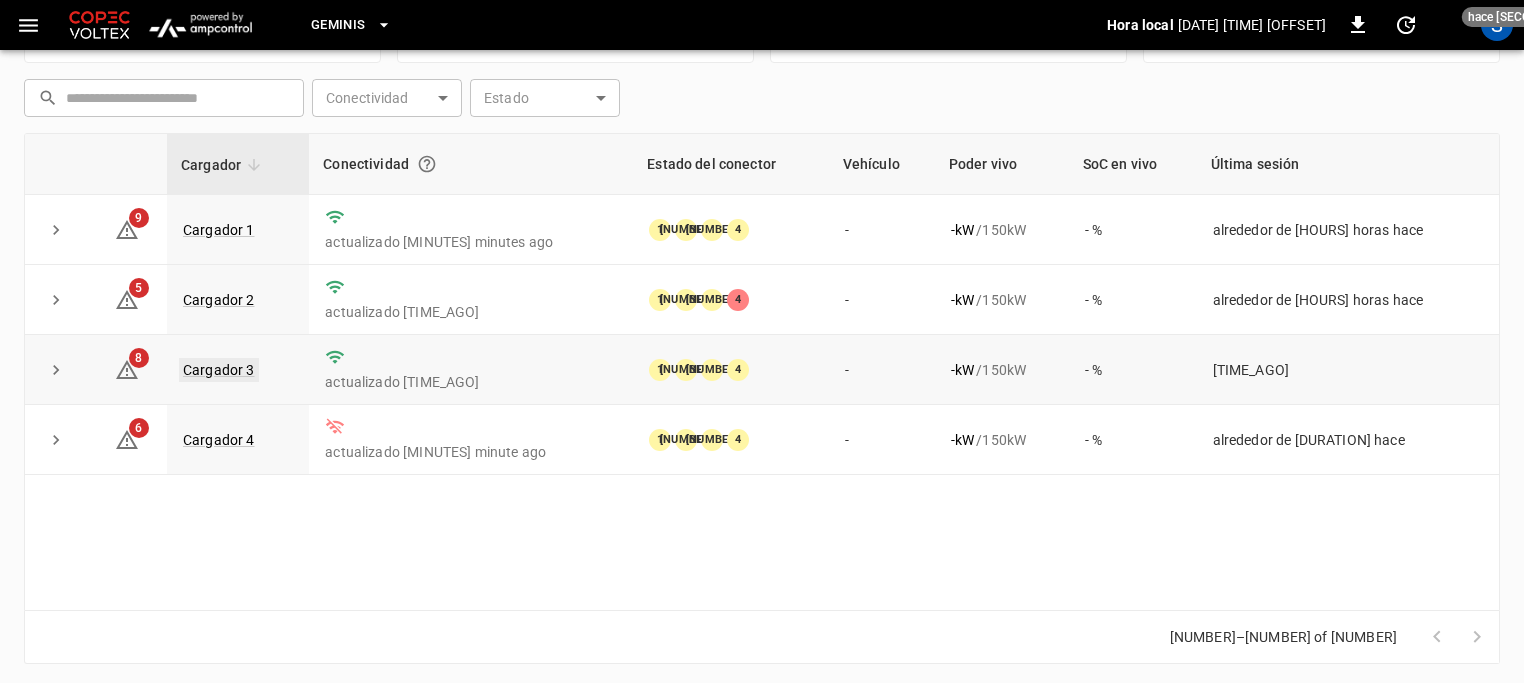 click on "Cargador 3" at bounding box center (219, 370) 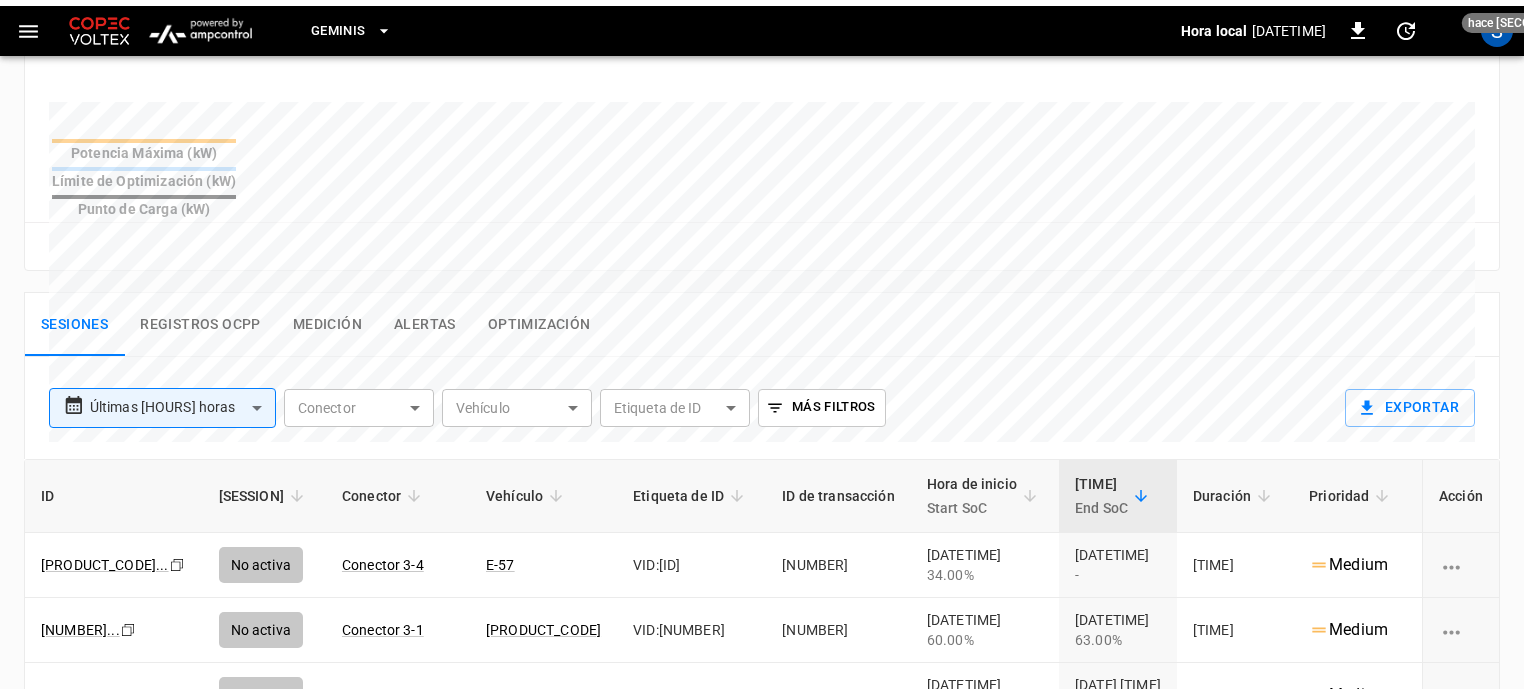scroll, scrollTop: 800, scrollLeft: 0, axis: vertical 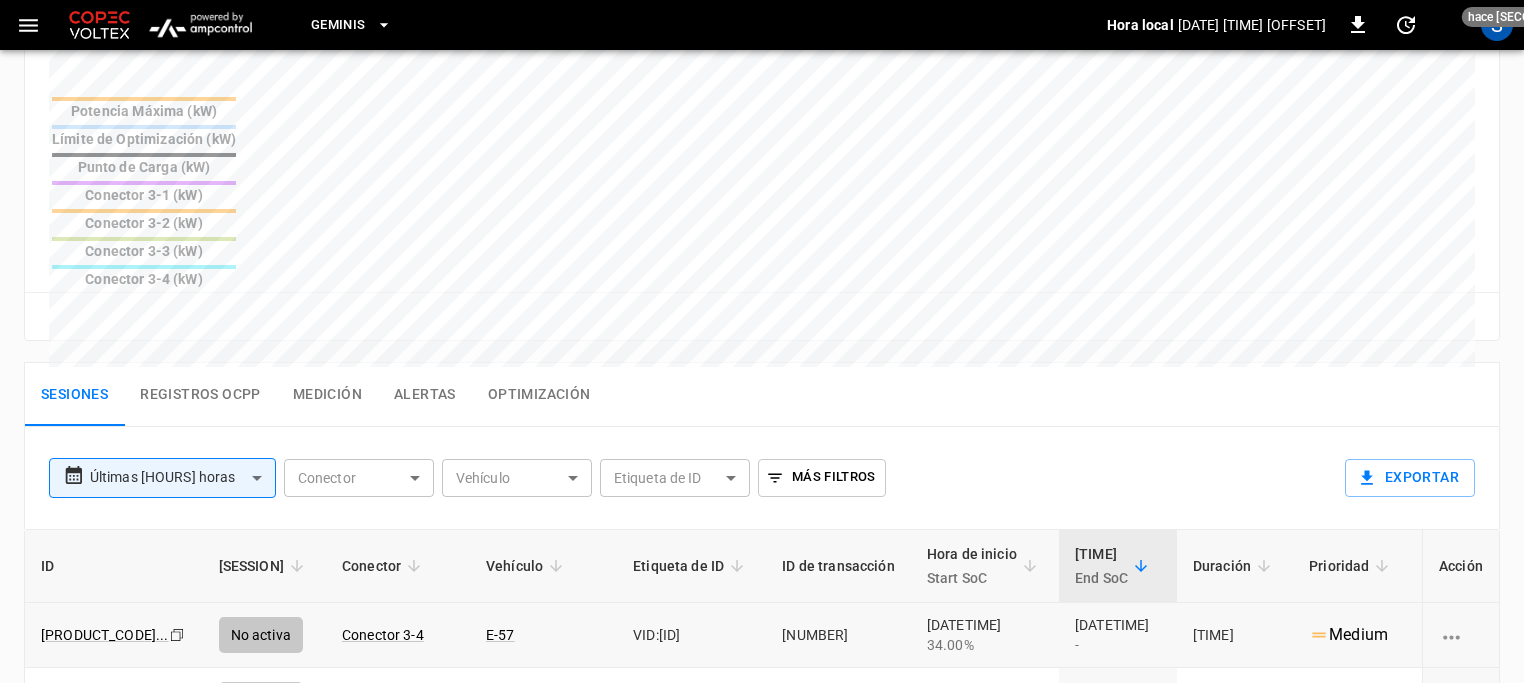 click on "E-57" at bounding box center (543, 635) 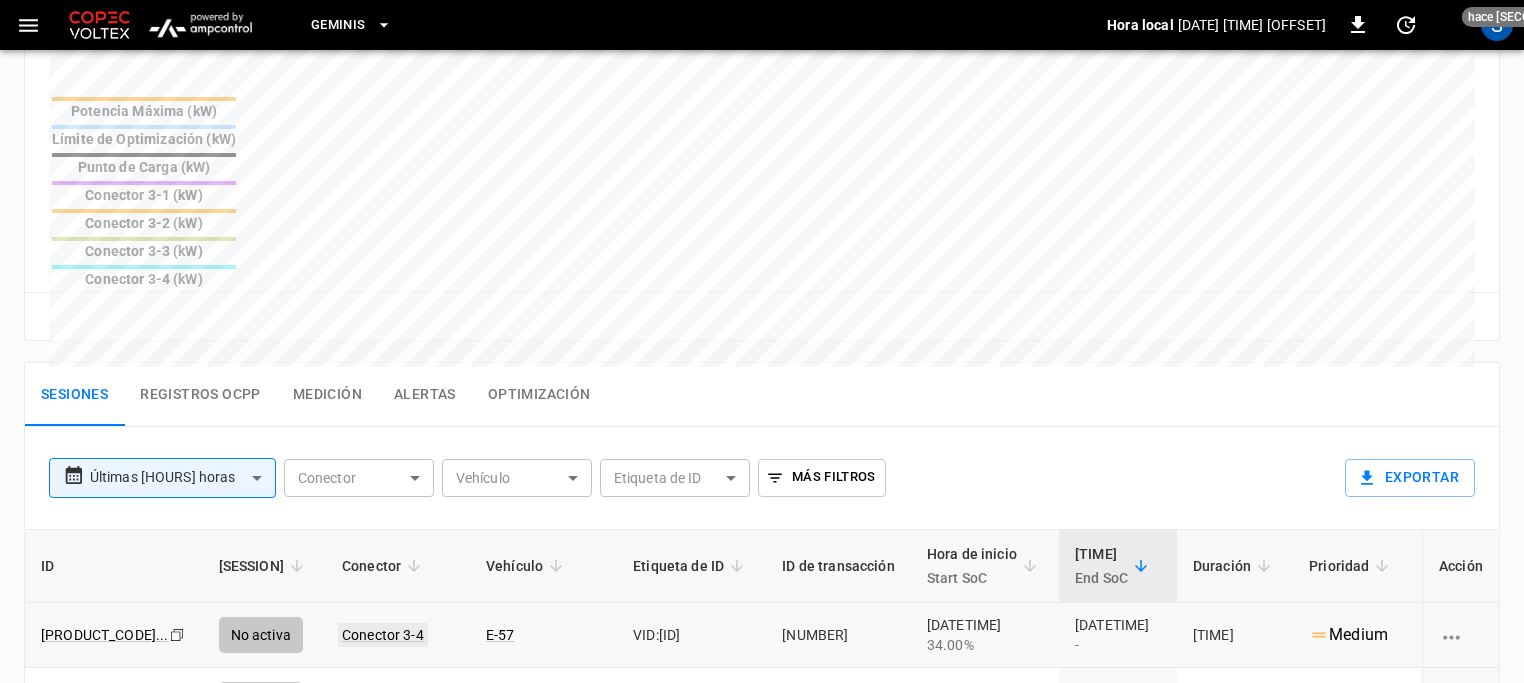 click on "Conector 3-4" at bounding box center (383, 635) 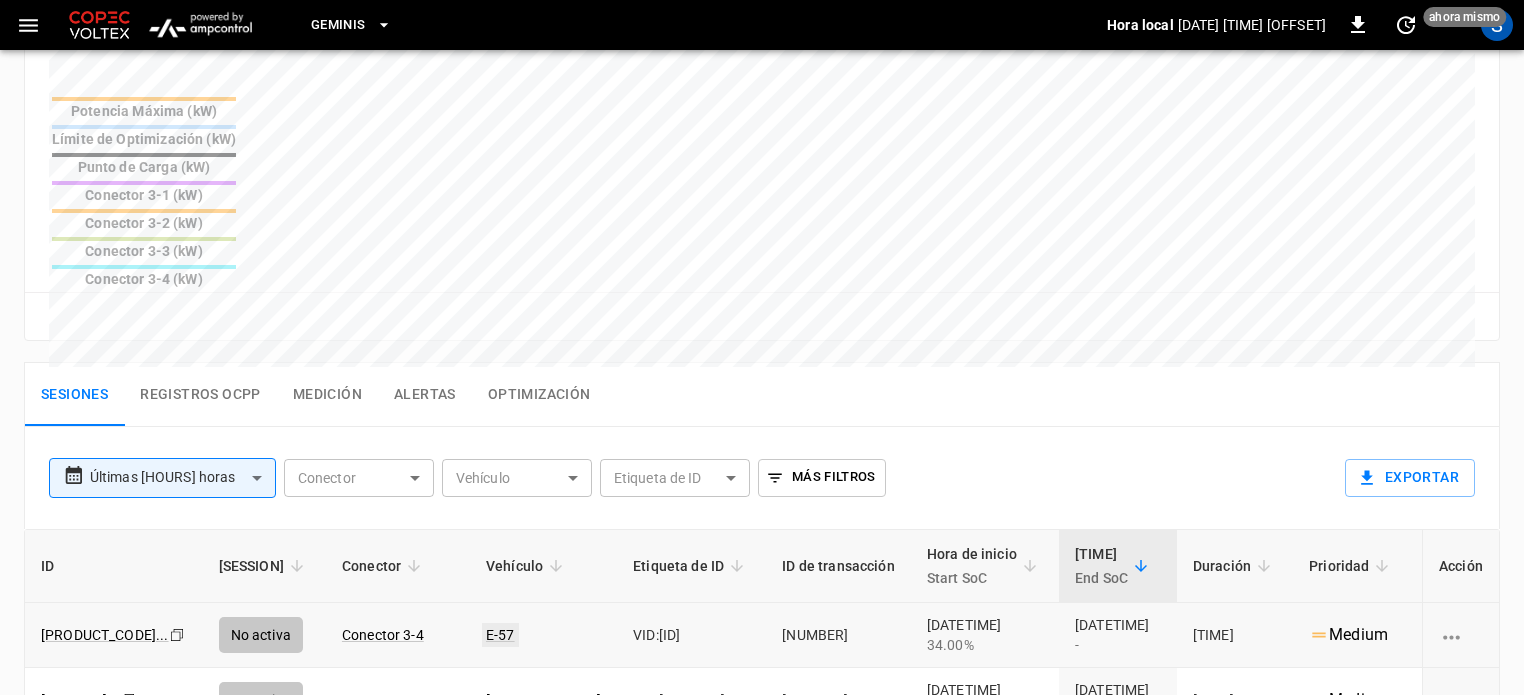 click on "E-57" at bounding box center [500, 635] 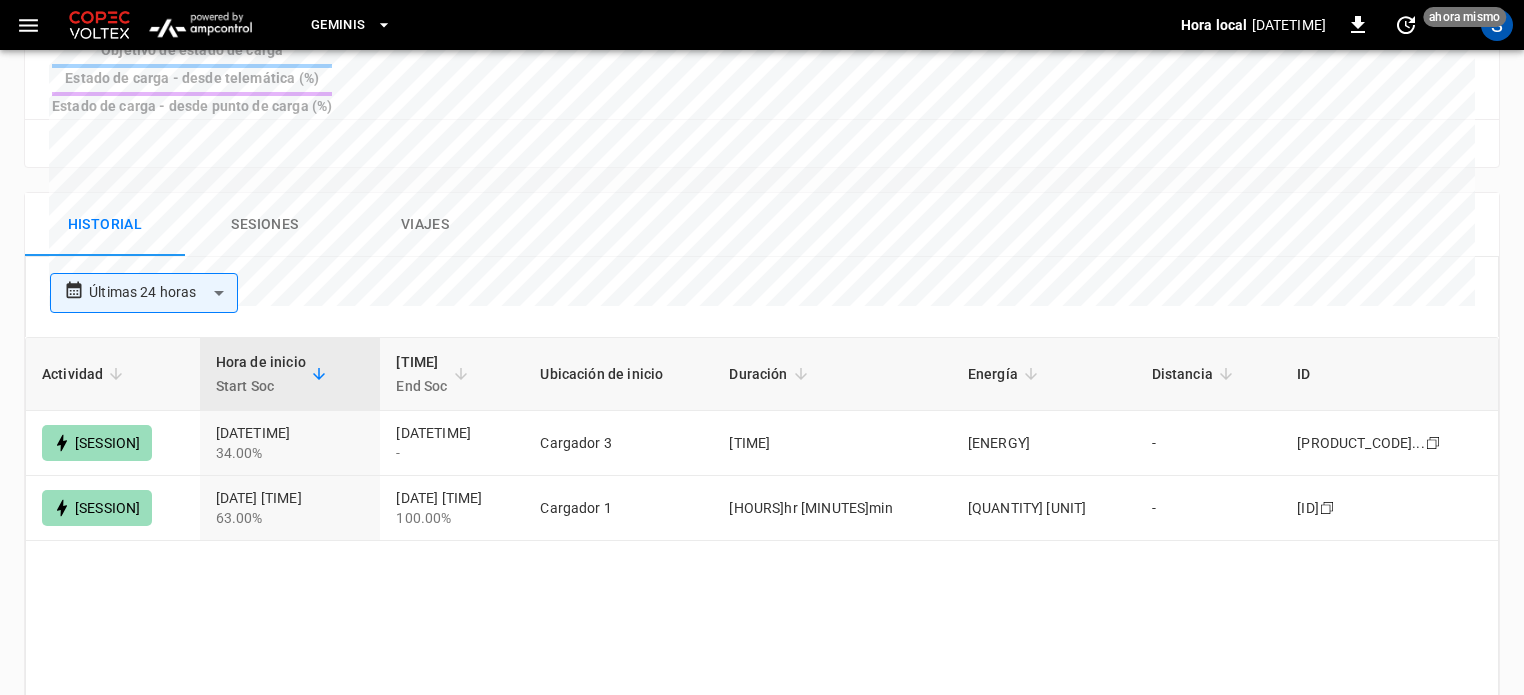 scroll, scrollTop: 1000, scrollLeft: 0, axis: vertical 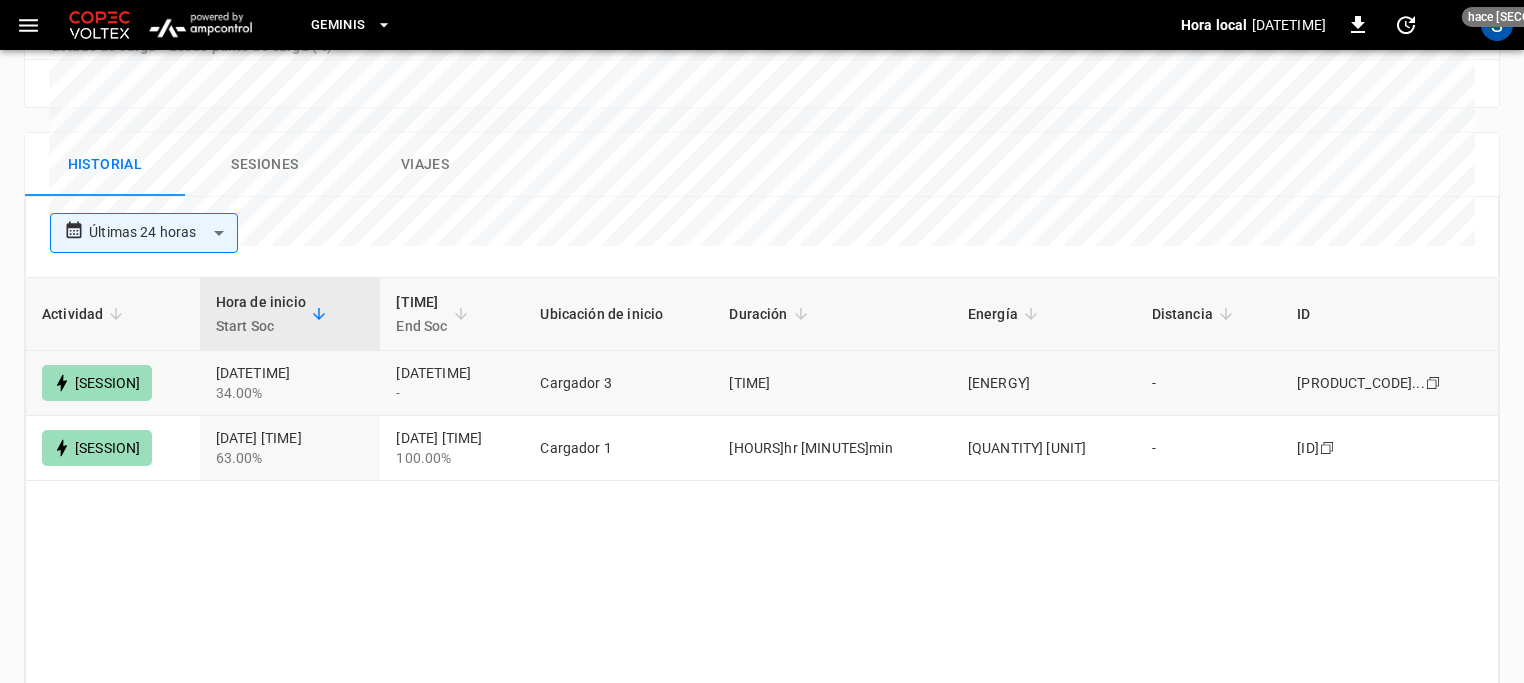 drag, startPoint x: 580, startPoint y: 323, endPoint x: 432, endPoint y: 341, distance: 149.09058 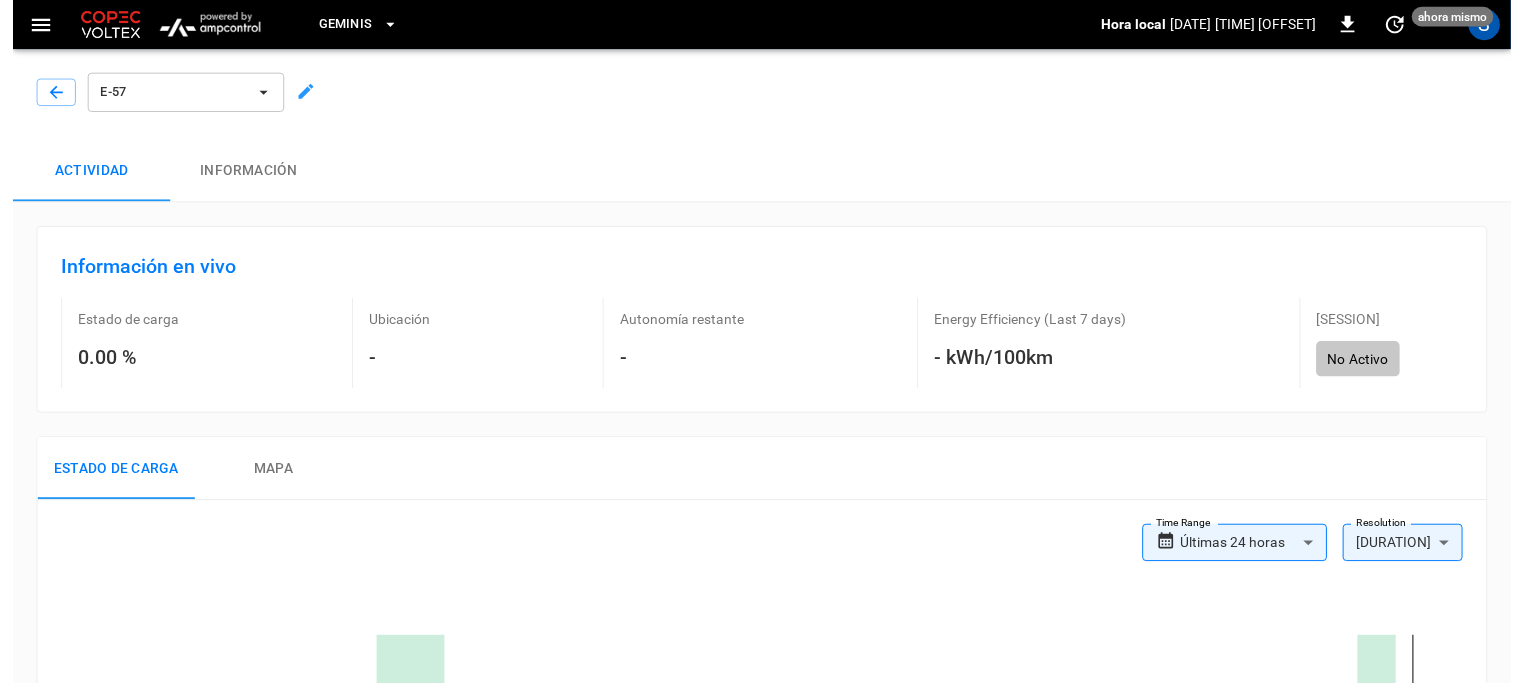 scroll, scrollTop: 0, scrollLeft: 0, axis: both 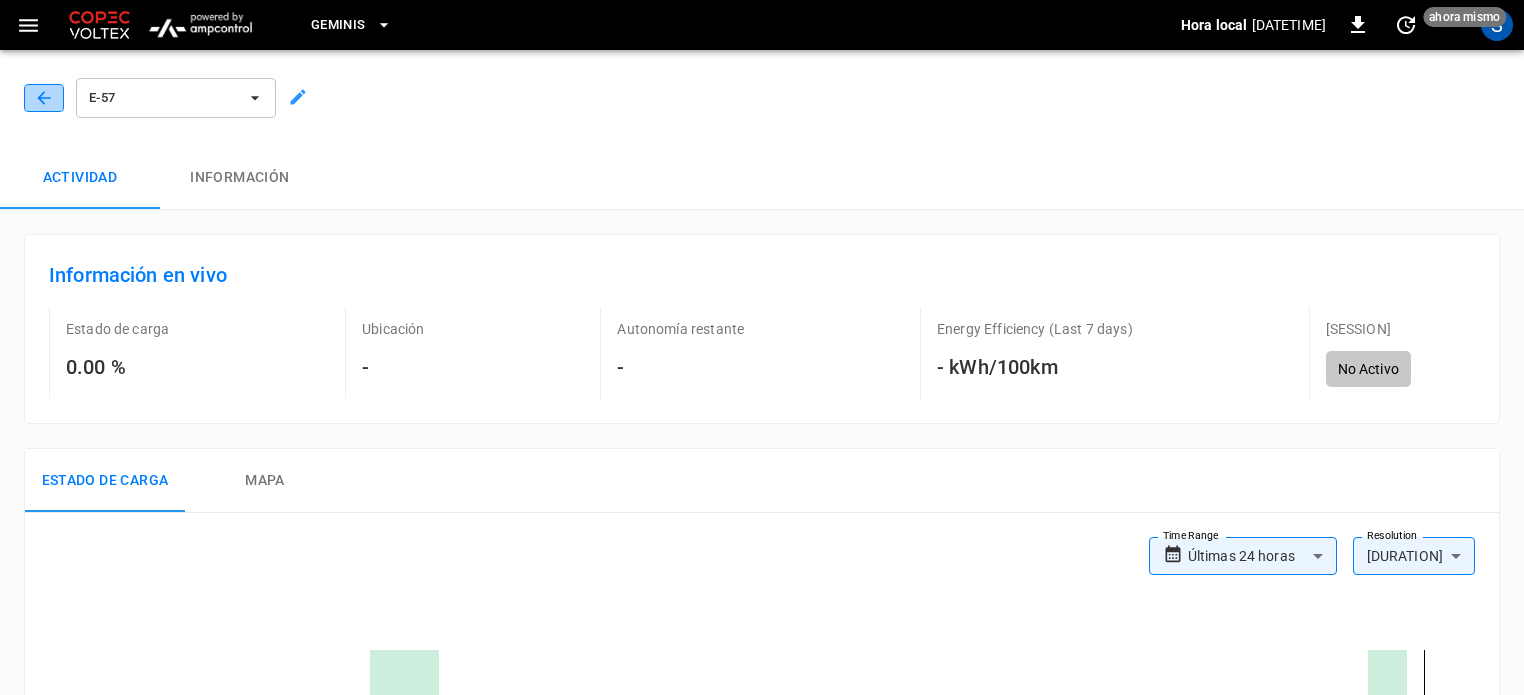 click at bounding box center (44, 98) 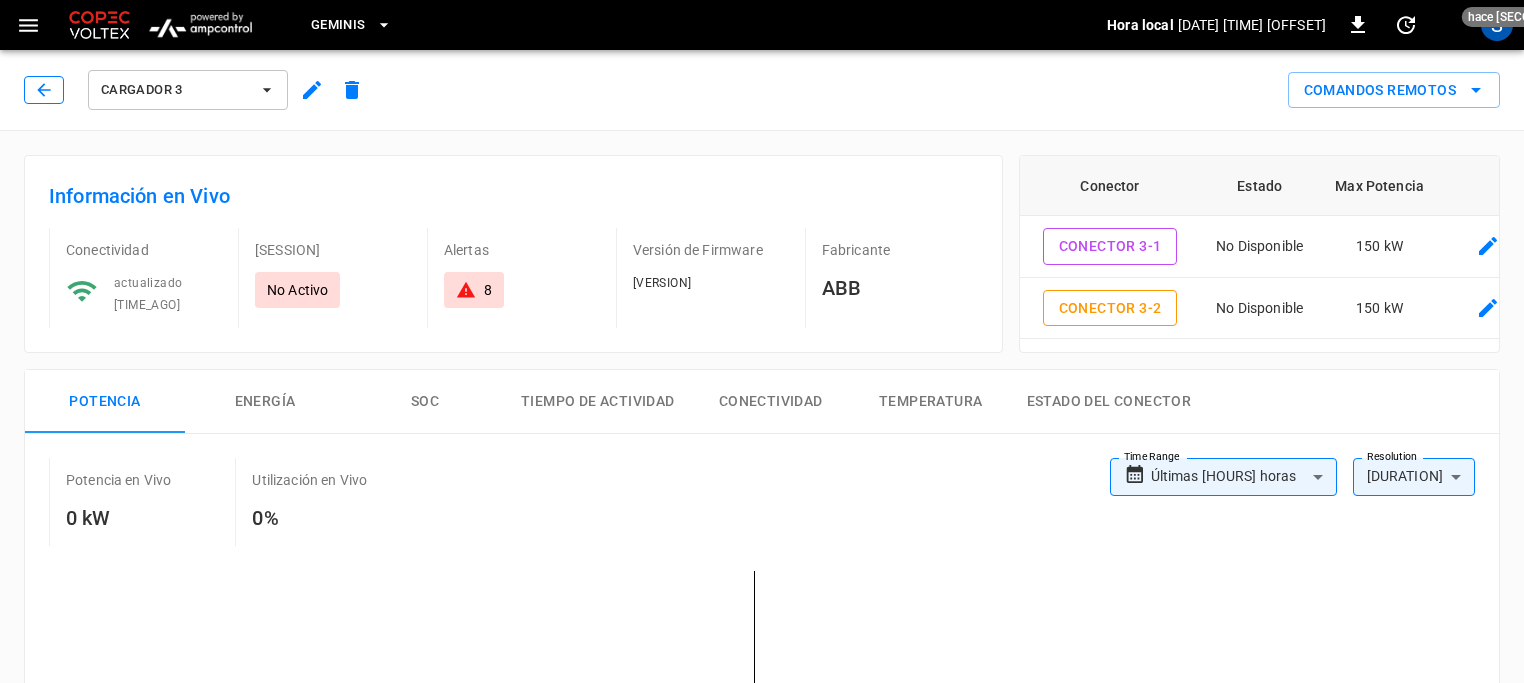 click at bounding box center (43, 89) 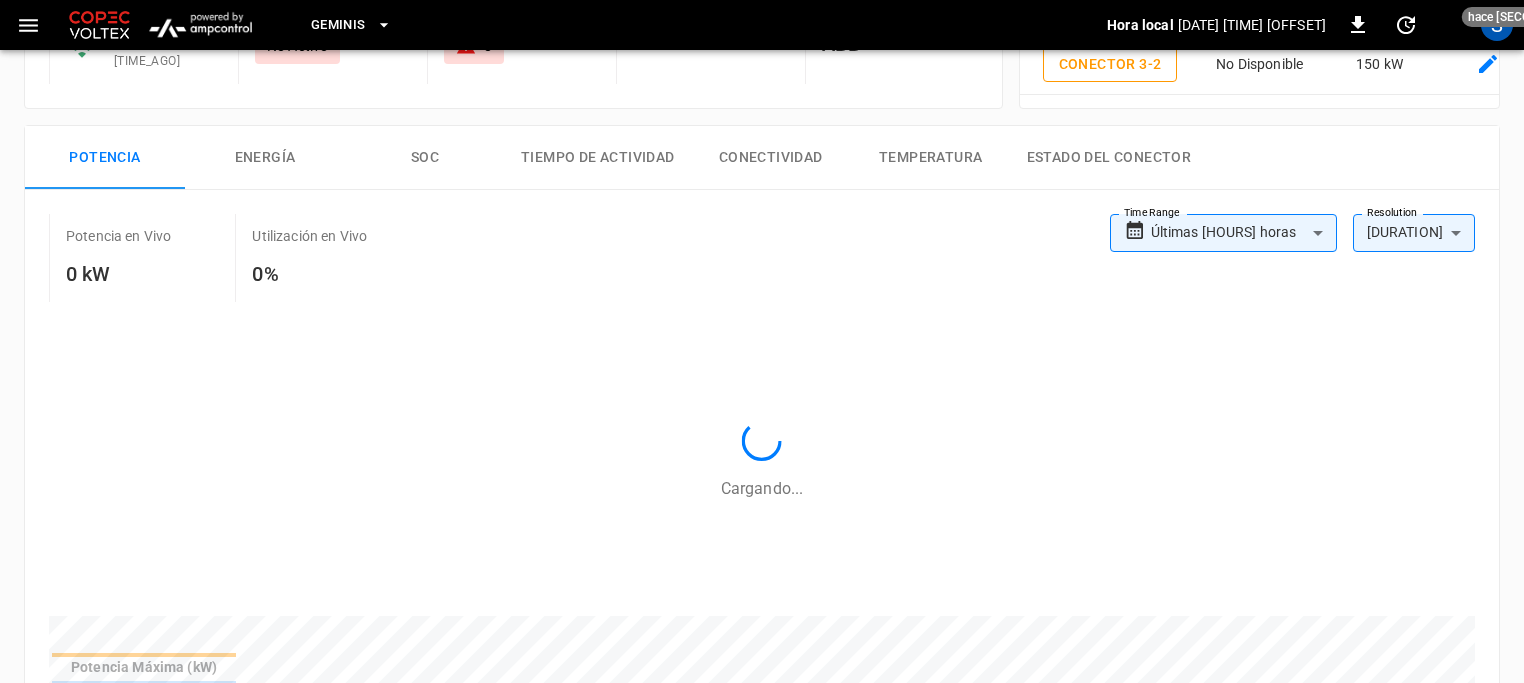 scroll, scrollTop: 0, scrollLeft: 0, axis: both 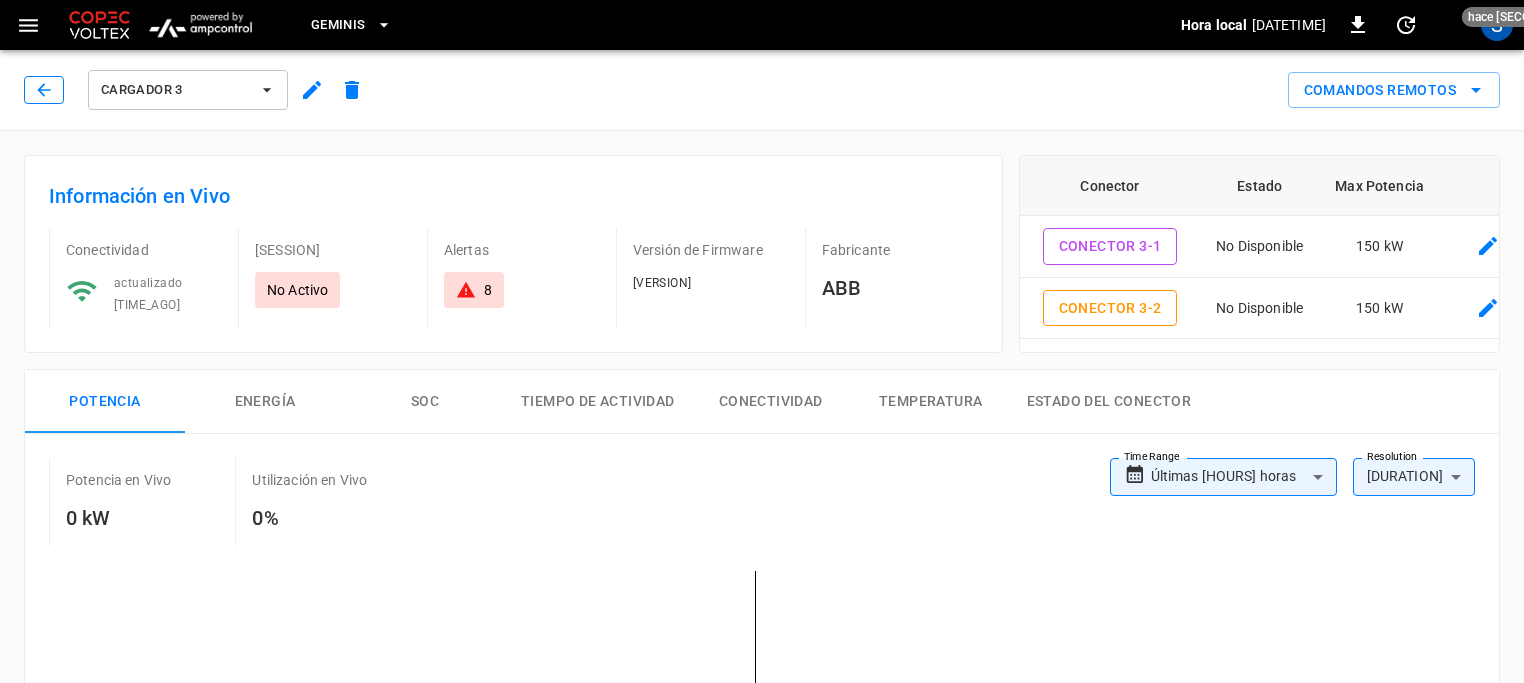 click at bounding box center (44, 90) 